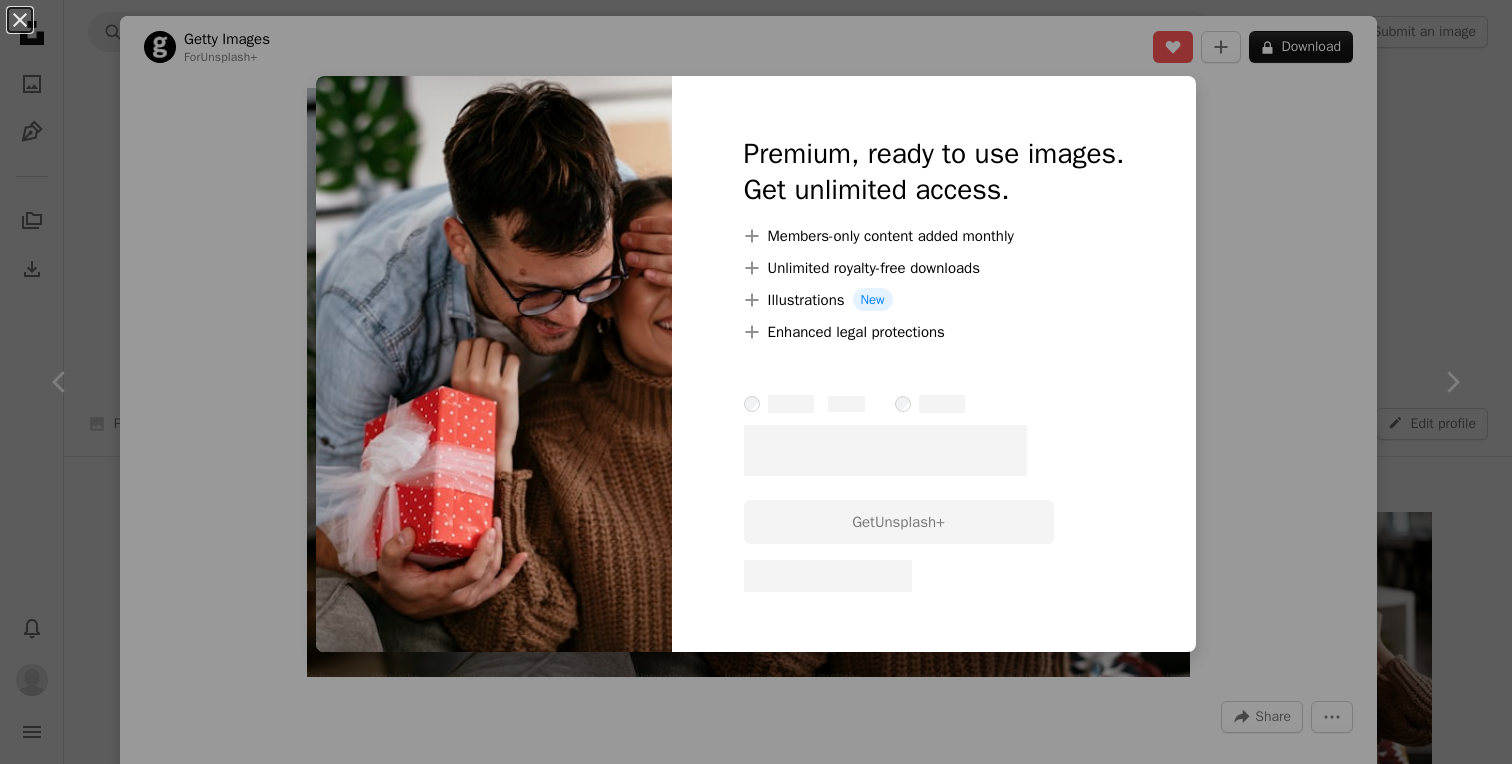 scroll, scrollTop: 370, scrollLeft: 0, axis: vertical 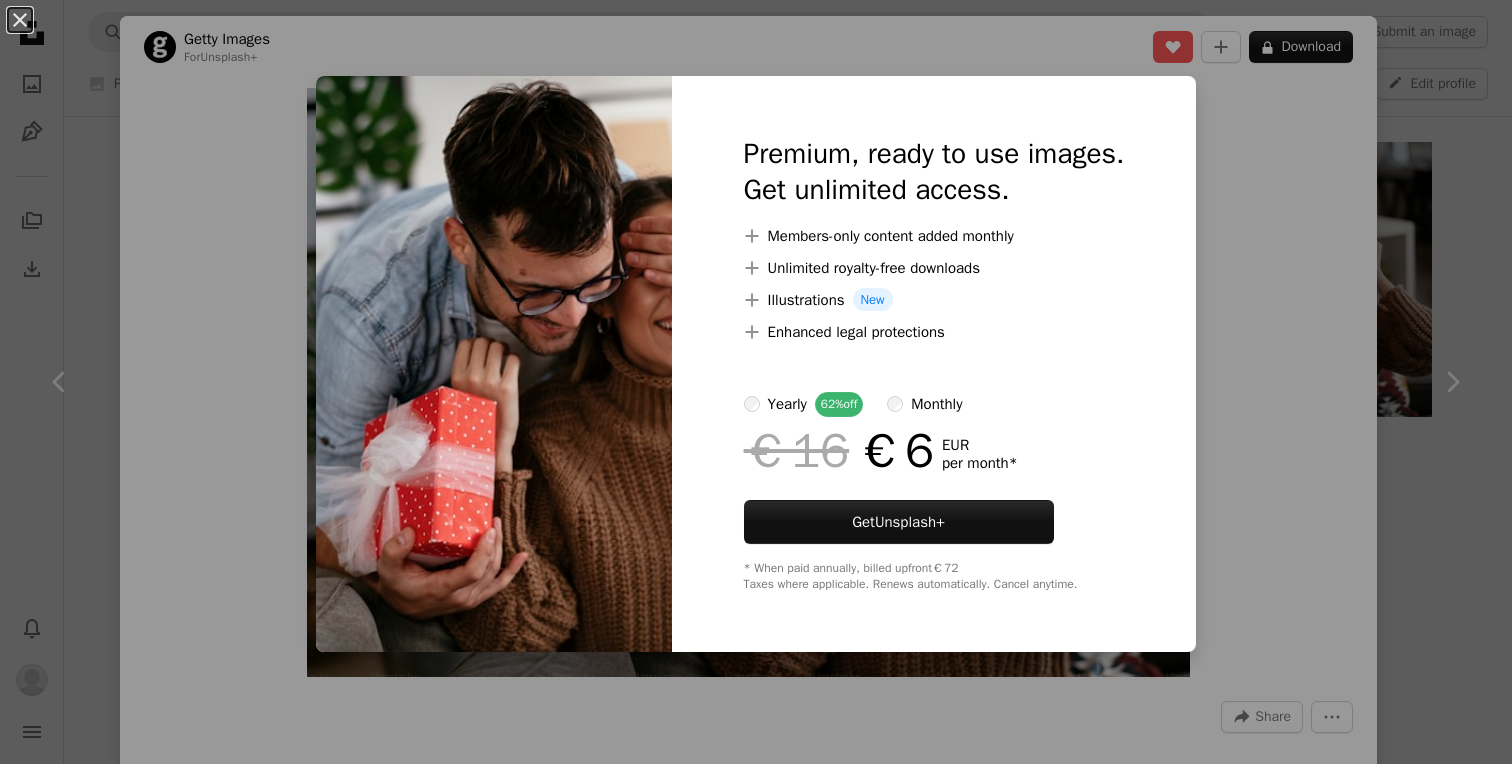 click on "An X shape Premium, ready to use images. Get unlimited access. A plus sign Members-only content added monthly A plus sign Unlimited royalty-free downloads A plus sign Illustrations  New A plus sign Enhanced legal protections yearly 62%  off monthly €16   €6 EUR per month * Get  Unsplash+ * When paid annually, billed upfront  €72 Taxes where applicable. Renews automatically. Cancel anytime." at bounding box center (756, 382) 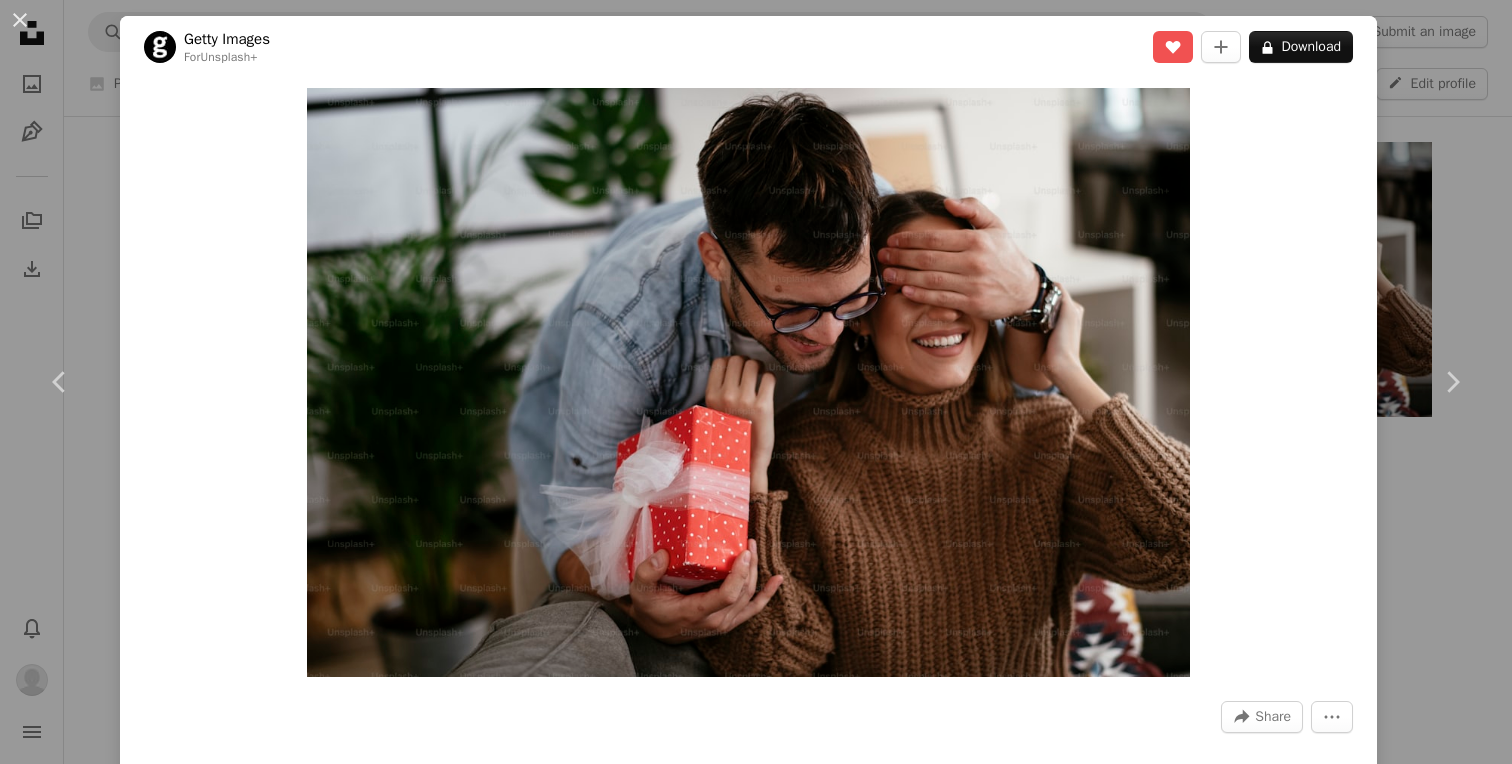 click on "An X shape Chevron left Chevron right Getty Images For Unsplash+ A heart A plus sign A lock Download Zoom in A forward-right arrow Share More Actions Calendar outlined Published on August 26, 2022 Safety Licensed under the Unsplash+ License fashion beauty beautiful woman red adults only cute romance happiness girlfriend young women togetherness wife excitement young men copy space bonding domestic life From this series Plus sign for Unsplash+ Related images Plus sign for Unsplash+ A heart A plus sign Getty Images For Unsplash+ A lock Download Plus sign for Unsplash+ A heart A plus sign Getty Images For Unsplash+ A lock Download Plus sign for Unsplash+ A heart A plus sign A. C. For Unsplash+ A lock Download Plus sign for Unsplash+ A heart A plus sign Getty Images For Unsplash+ A lock Download Plus sign for Unsplash+ A heart A plus sign Kateryna Hliznitsova For Unsplash+ A lock Download Plus sign for Unsplash+ A heart A plus sign A. C. For Unsplash+ A lock Download Plus sign for Unsplash+ A heart" at bounding box center [756, 382] 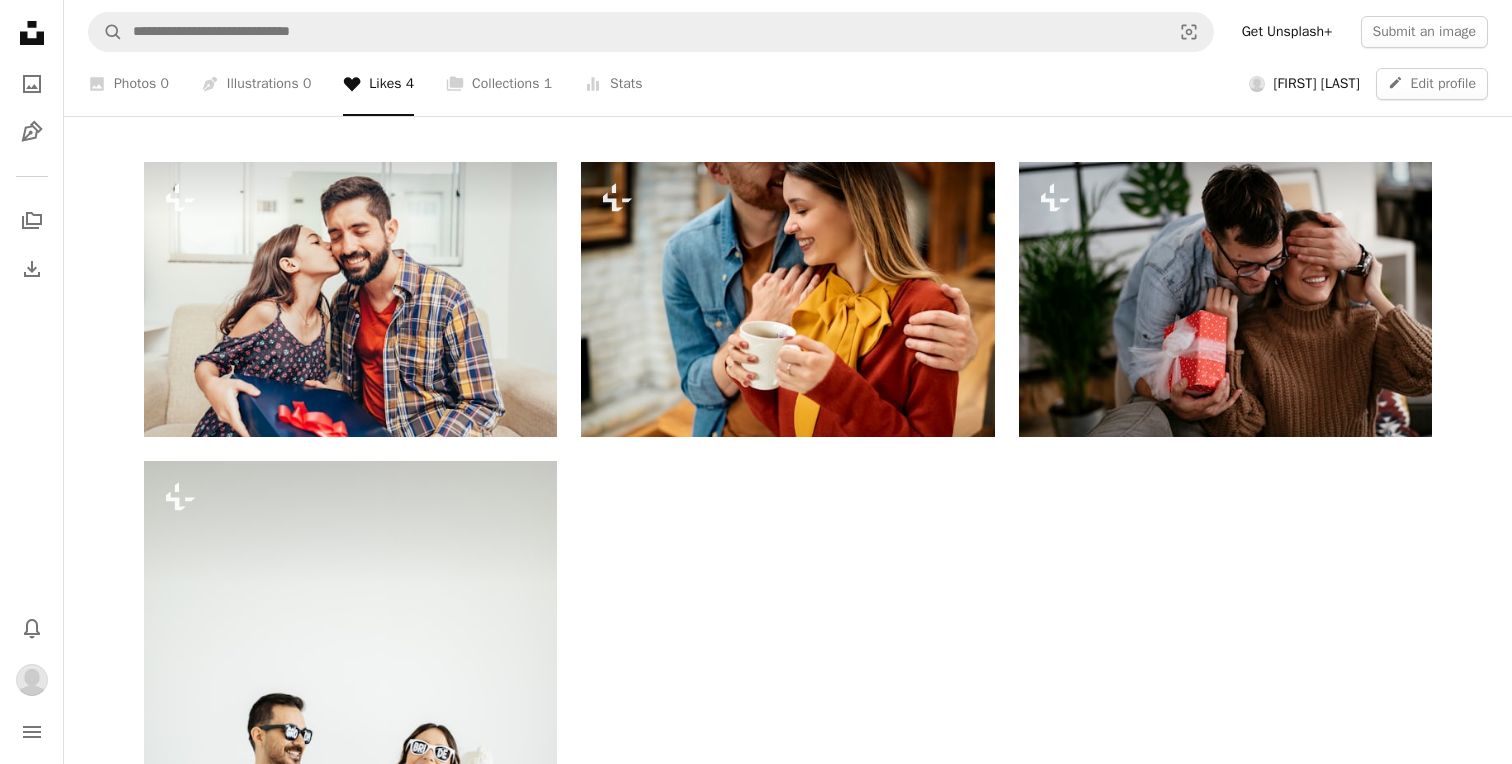 scroll, scrollTop: 323, scrollLeft: 0, axis: vertical 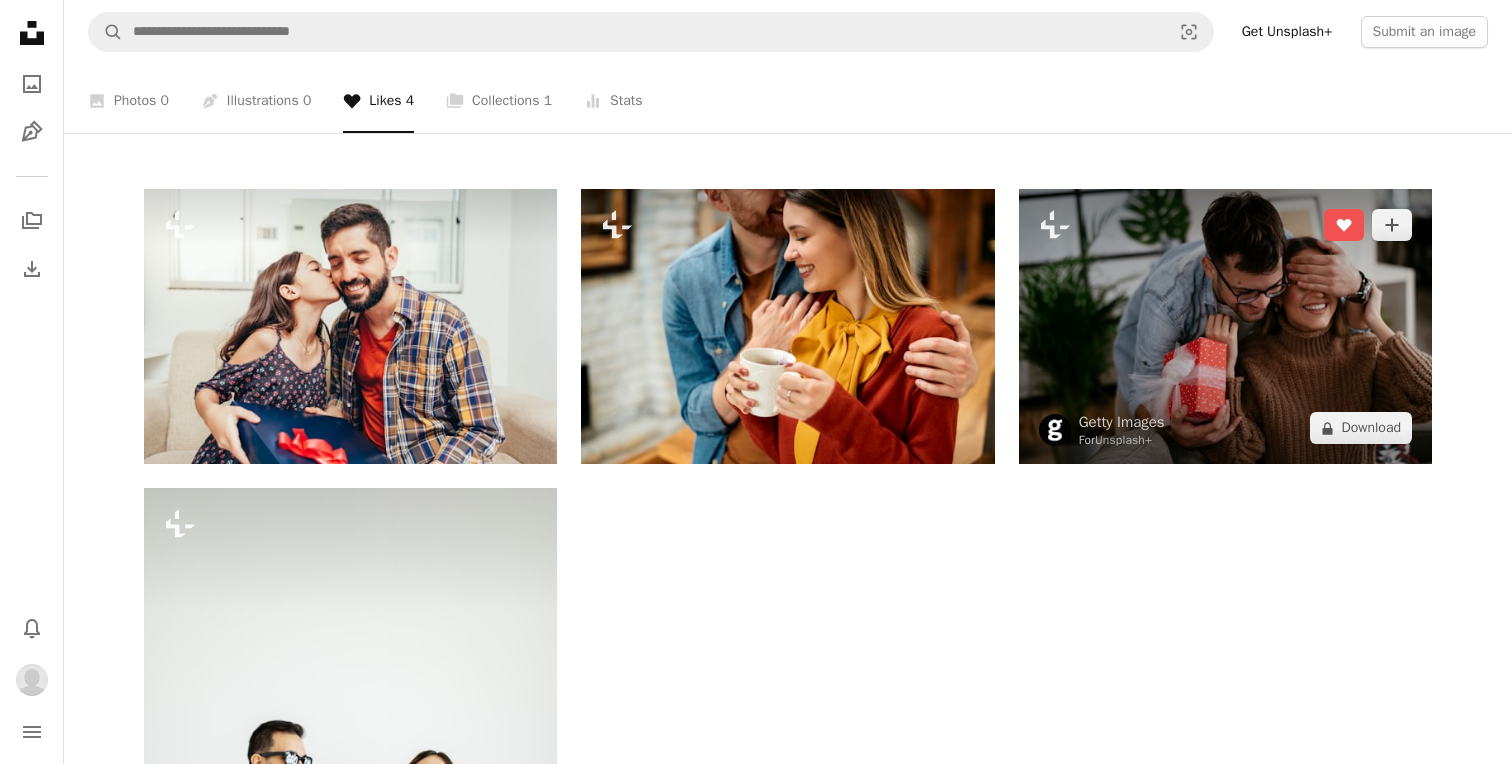 click at bounding box center [1225, 326] 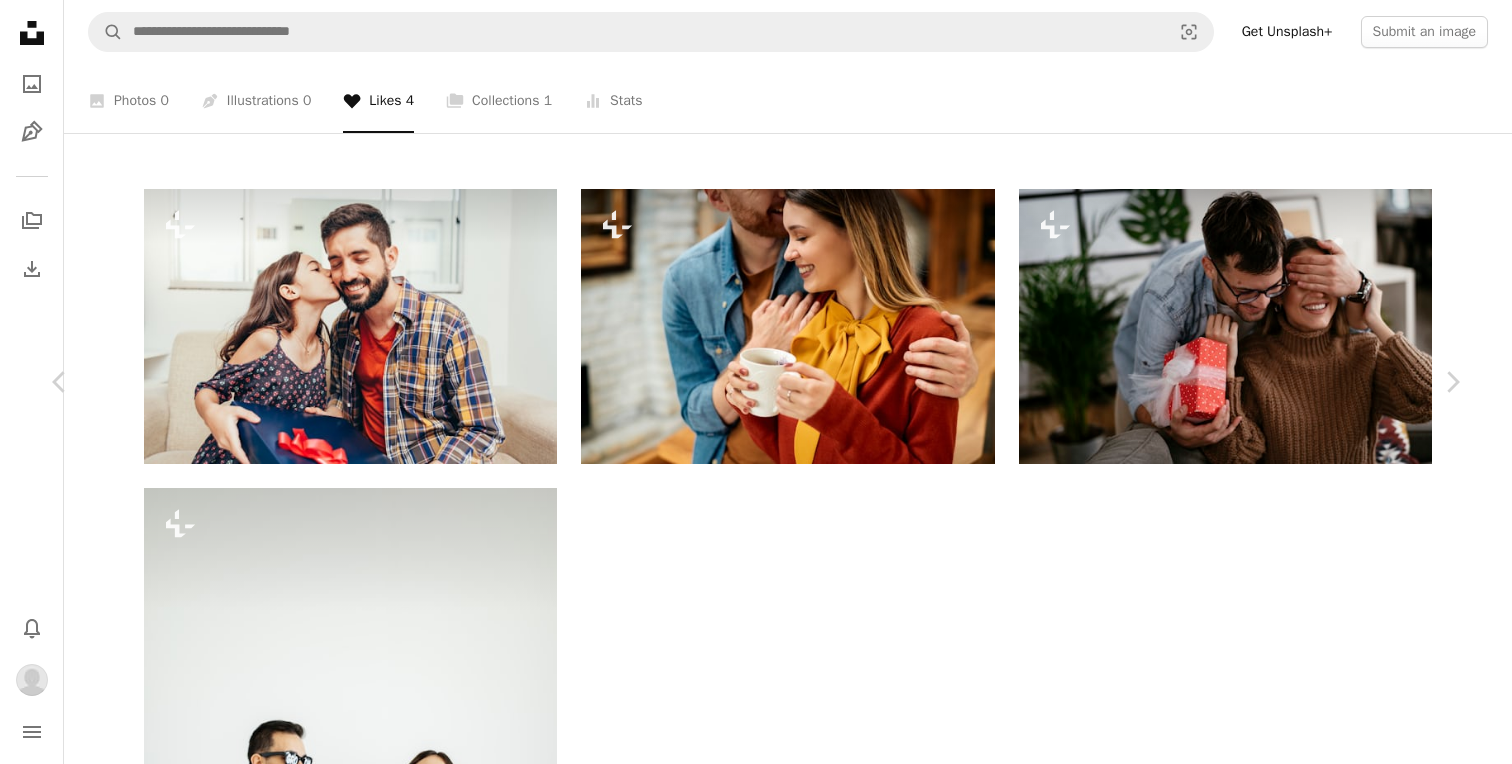 scroll, scrollTop: 16157, scrollLeft: 0, axis: vertical 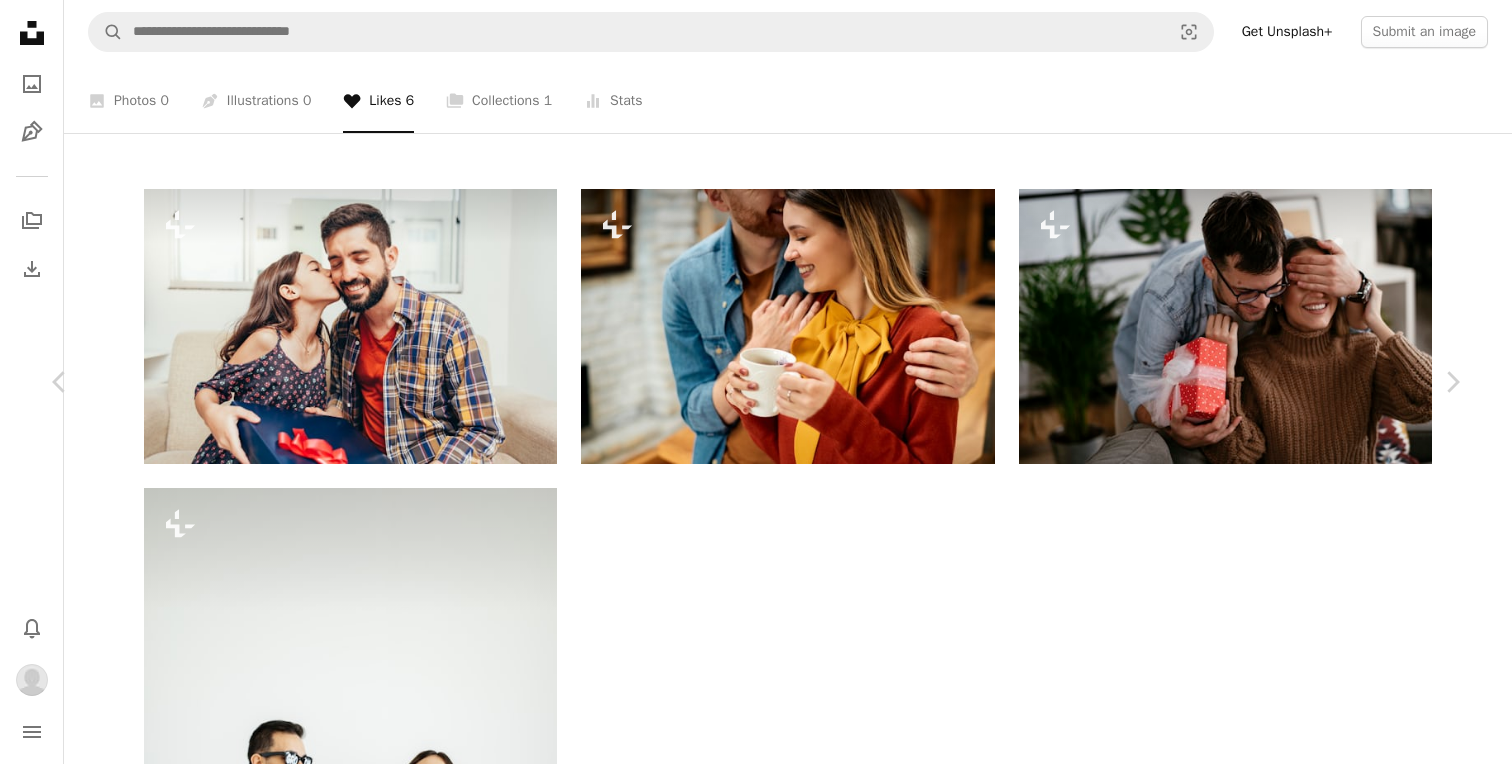 click on "An X shape Chevron left Chevron right Getty Images For Unsplash+ A heart A plus sign A lock Download Zoom in A forward-right arrow Share More Actions Calendar outlined Published on April 18, 2023 Safety Licensed under the Unsplash+ License christmas people family red gift celebration laughing season white people christmas present beautiful people grandfather color image lifestyles human hand receiving senior men inside of Related images Plus sign for Unsplash+ A heart A plus sign Getty Images For Unsplash+ A lock Download Plus sign for Unsplash+ A heart A plus sign Getty Images For Unsplash+ A lock Download Plus sign for Unsplash+ A heart A plus sign Getty Images For Unsplash+ A lock Download Plus sign for Unsplash+ A heart A plus sign Getty Images For Unsplash+ A lock Download Plus sign for Unsplash+ A heart A plus sign Getty Images For Unsplash+ A lock Download Plus sign for Unsplash+ A heart A plus sign For Cj" at bounding box center [756, 1873] 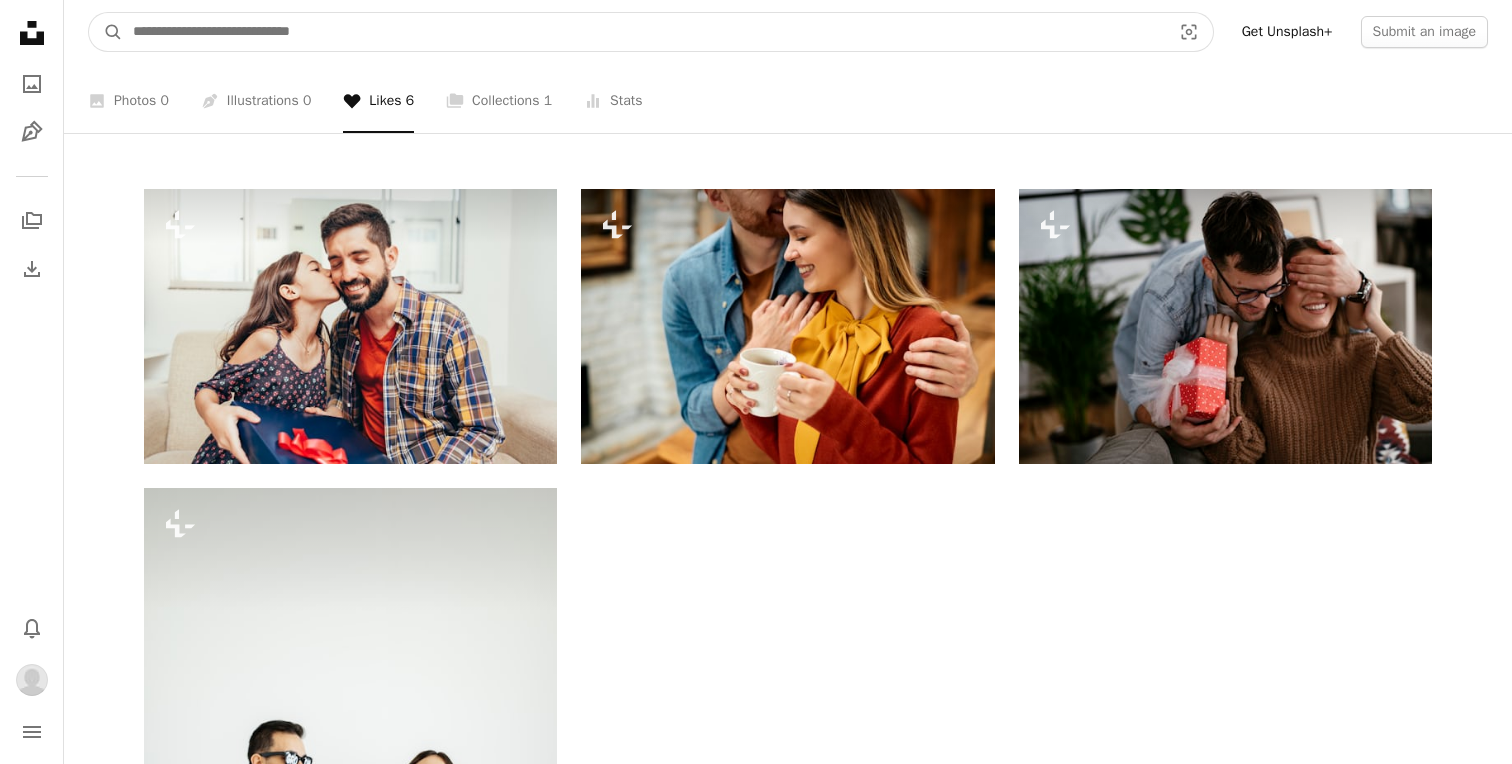 click at bounding box center (644, 32) 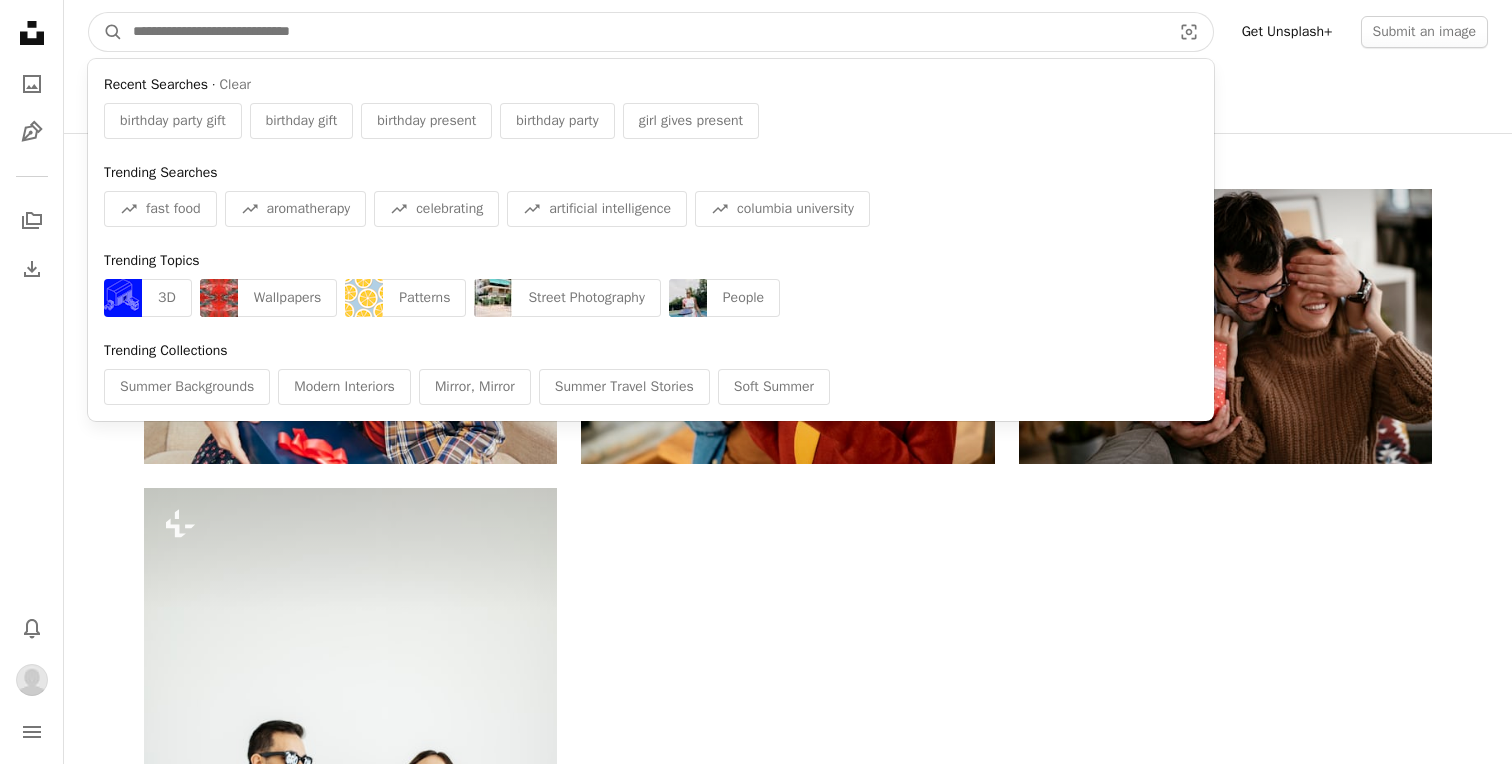 click at bounding box center [644, 32] 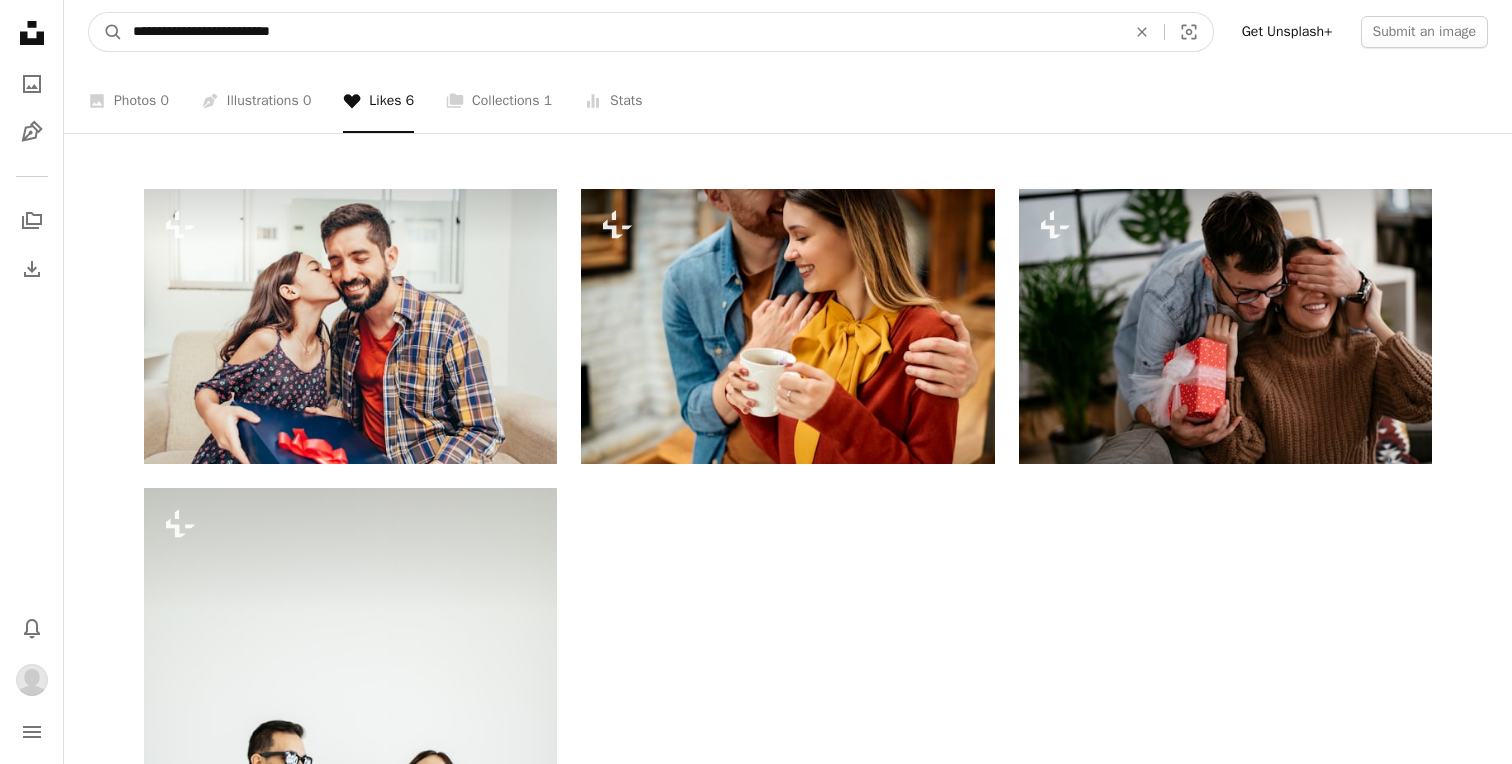 type on "**********" 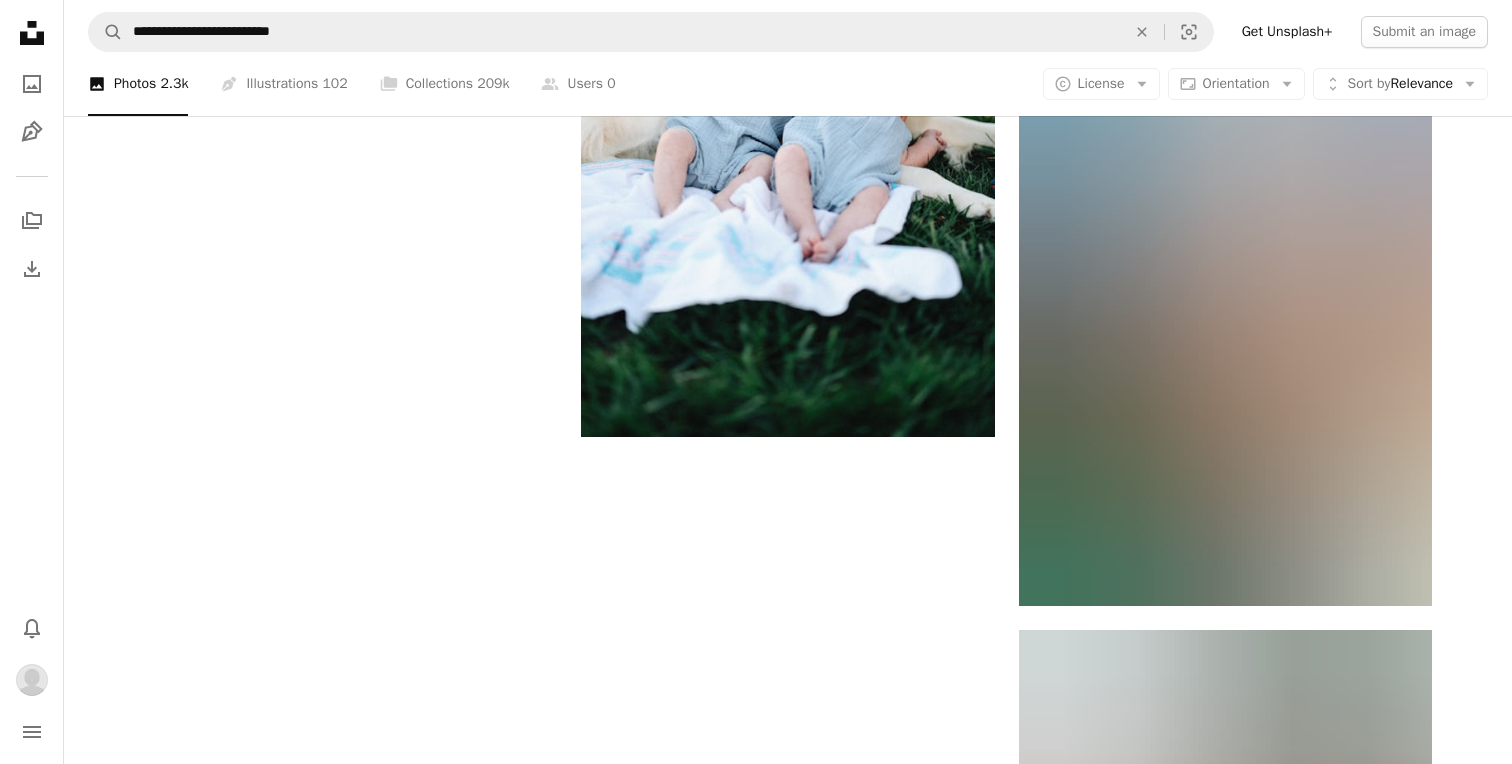 scroll, scrollTop: 2873, scrollLeft: 0, axis: vertical 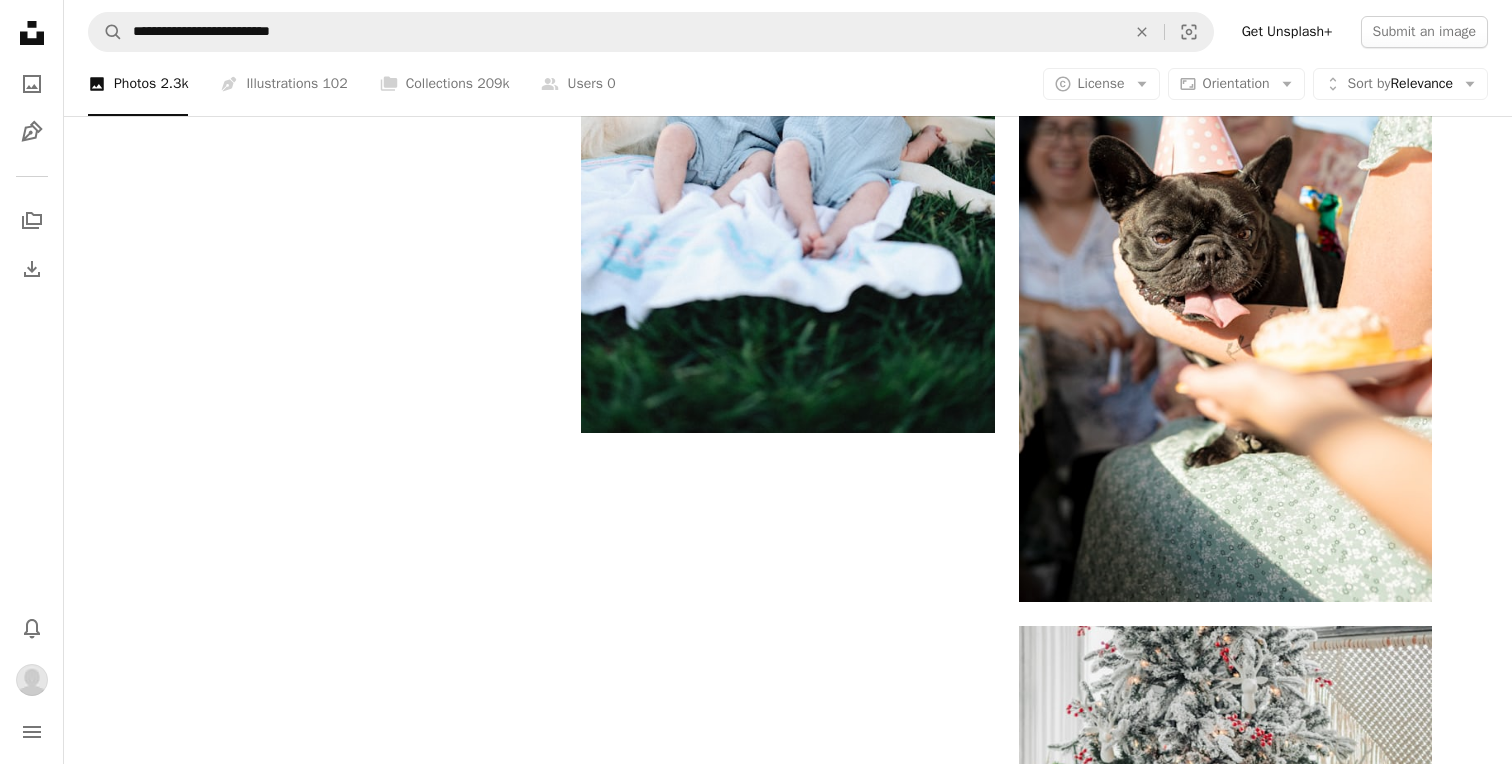 click on "Load more" at bounding box center [788, 1326] 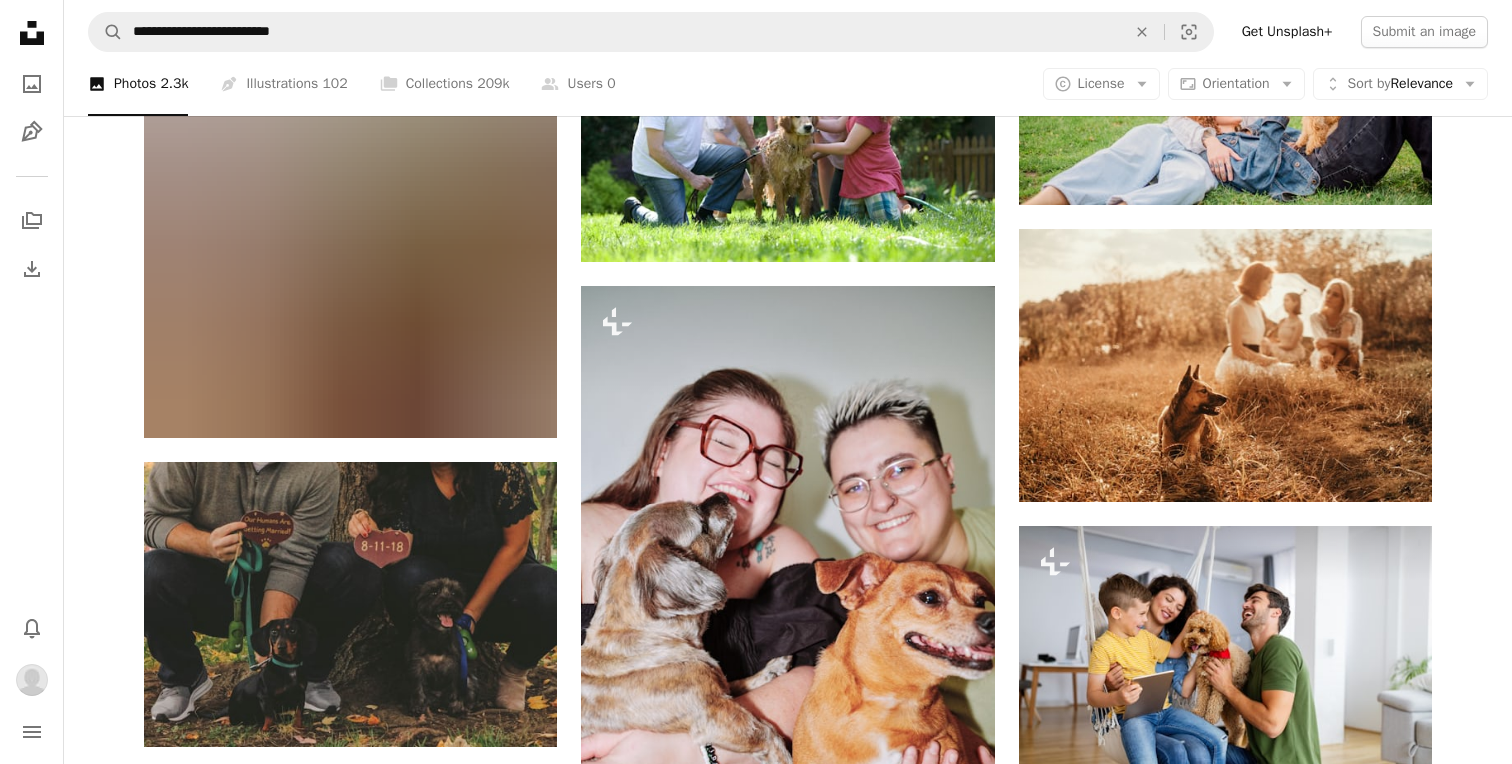 scroll, scrollTop: 5289, scrollLeft: 0, axis: vertical 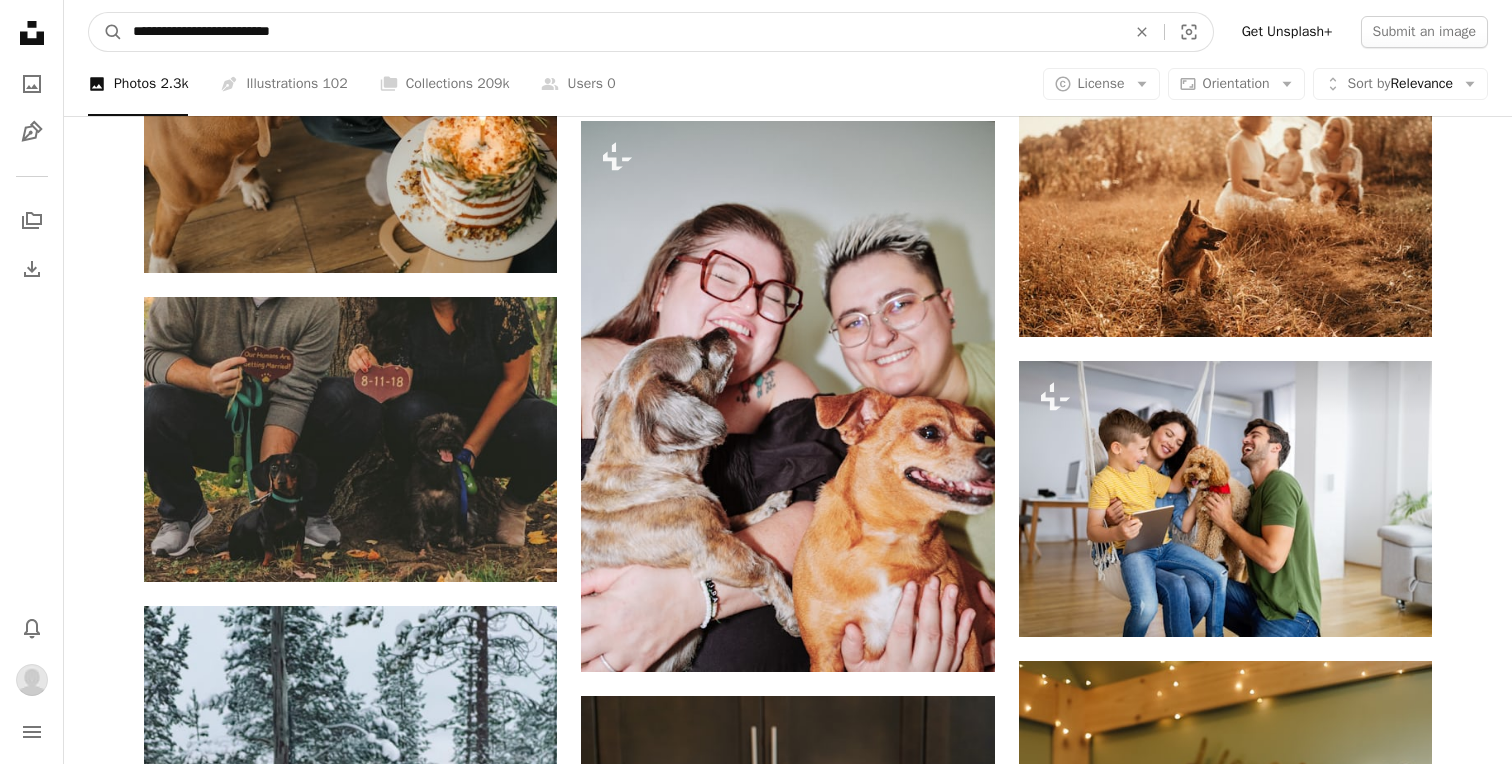 click on "**********" at bounding box center (621, 32) 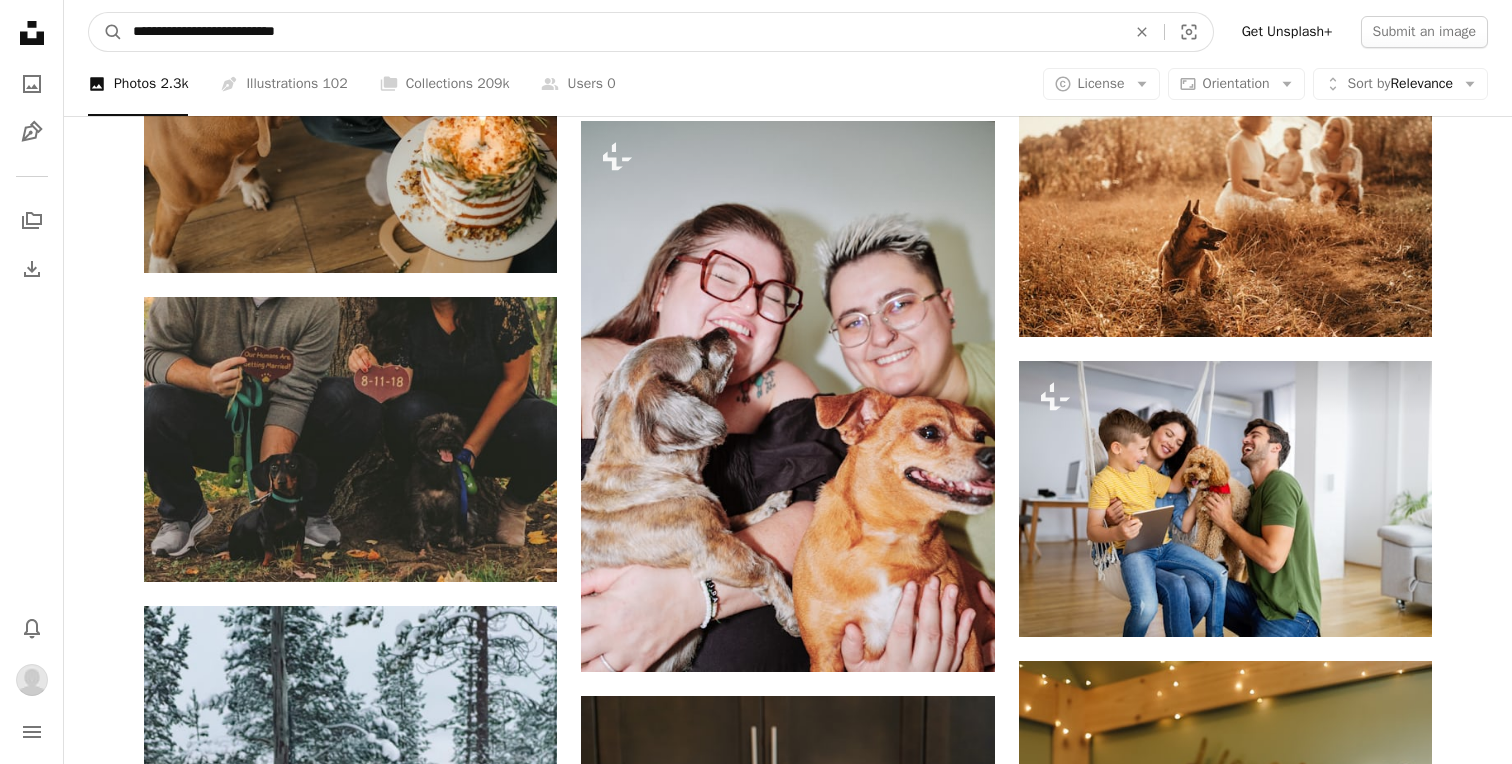 click on "A magnifying glass" at bounding box center (106, 32) 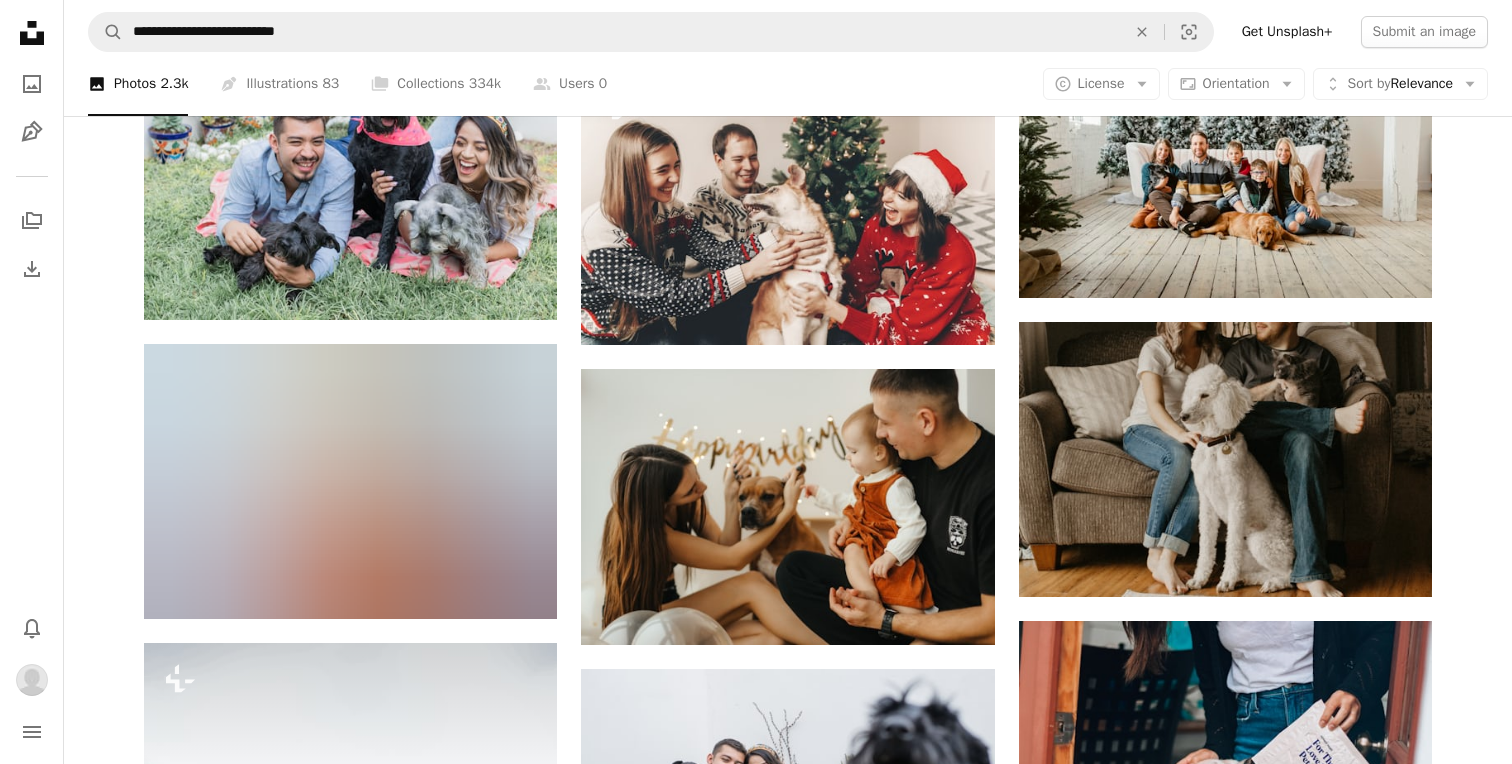 scroll, scrollTop: 1045, scrollLeft: 0, axis: vertical 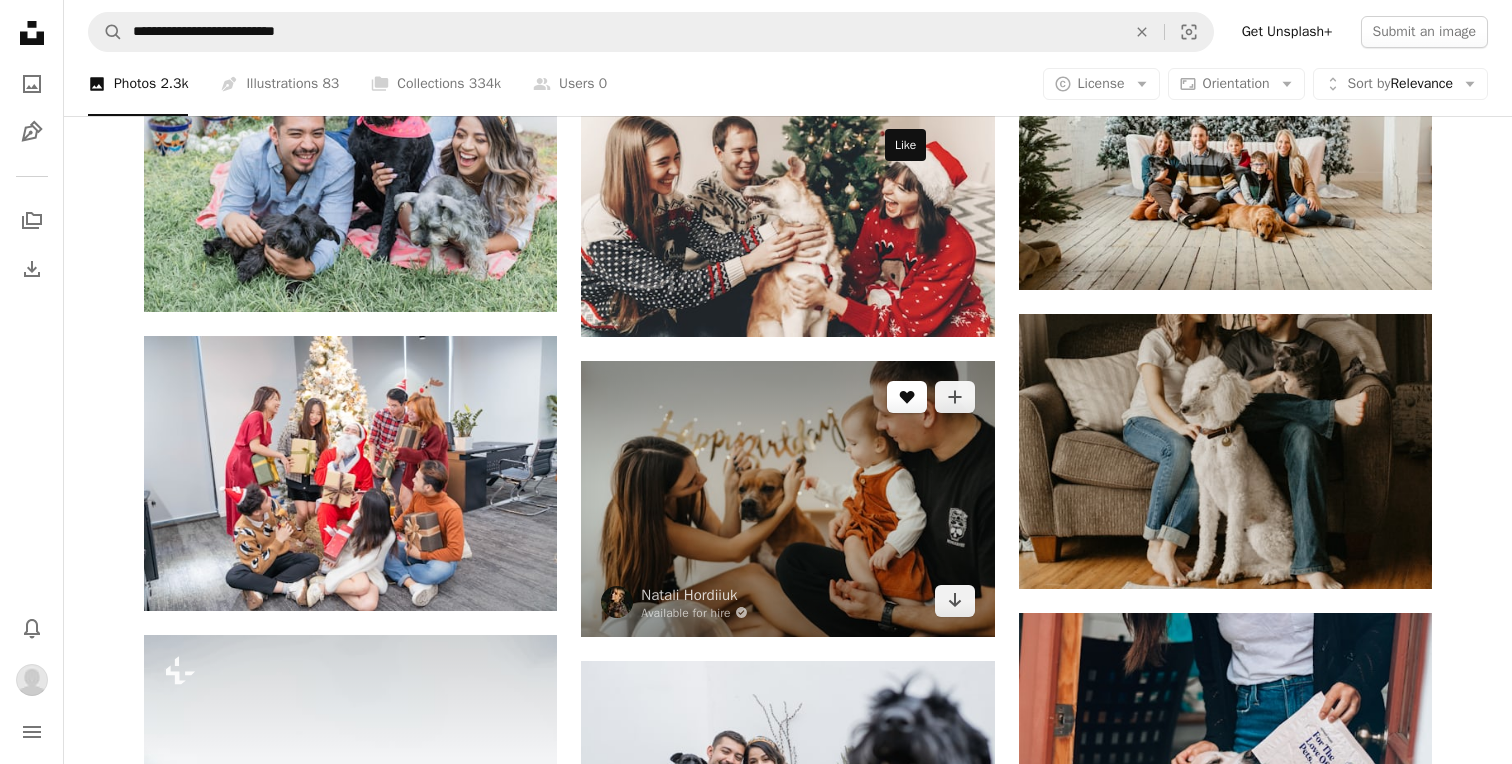click on "A heart" 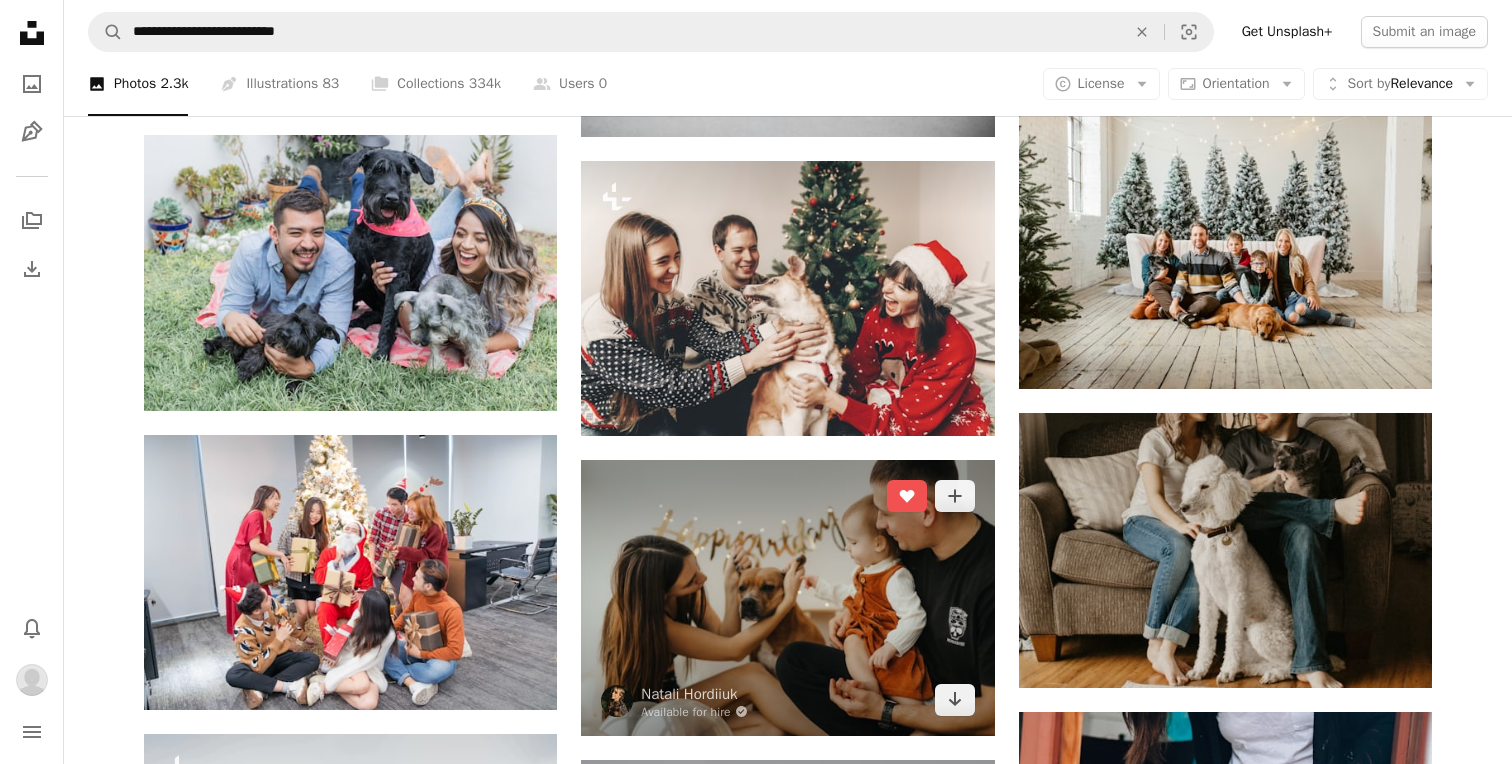 scroll, scrollTop: 911, scrollLeft: 0, axis: vertical 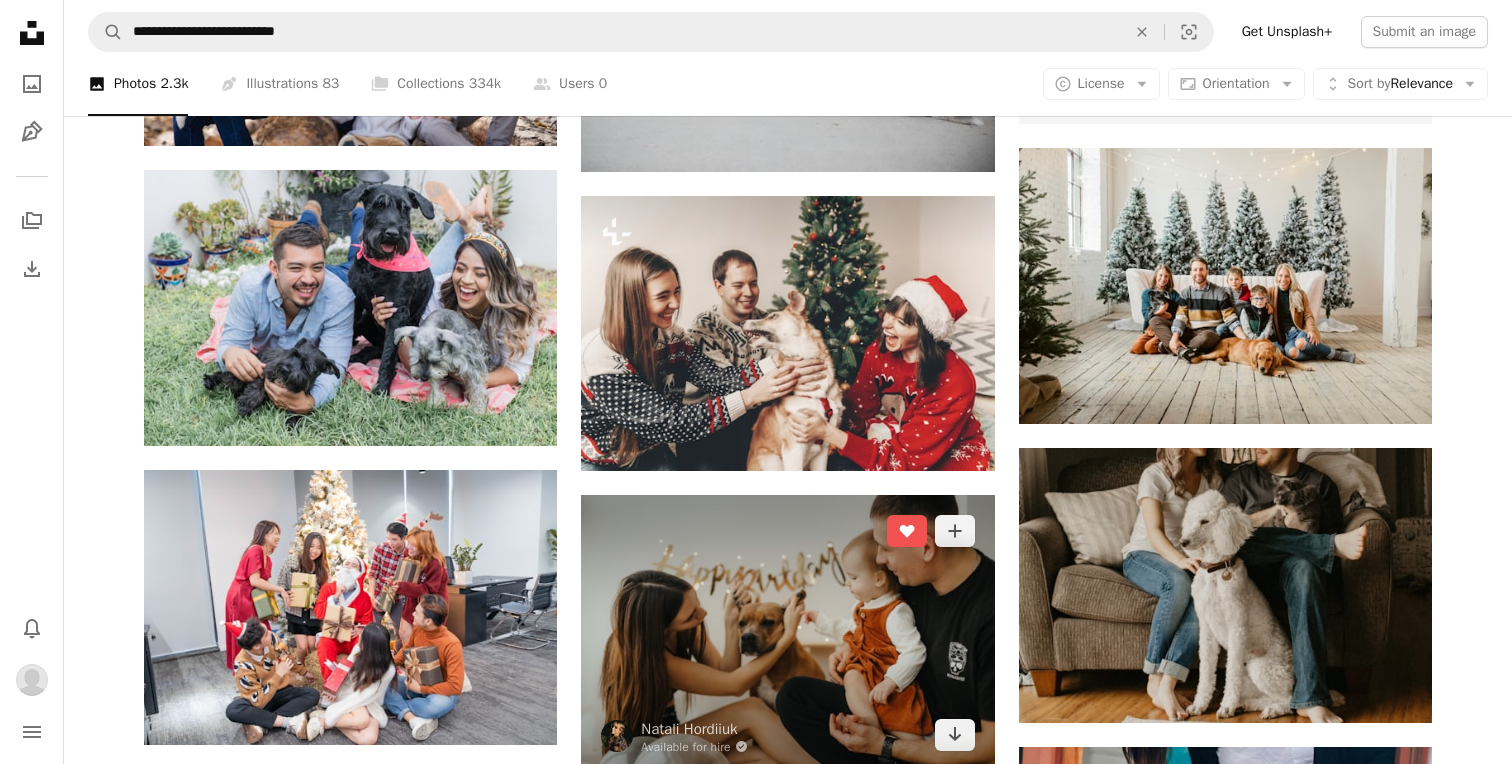 click at bounding box center (787, 632) 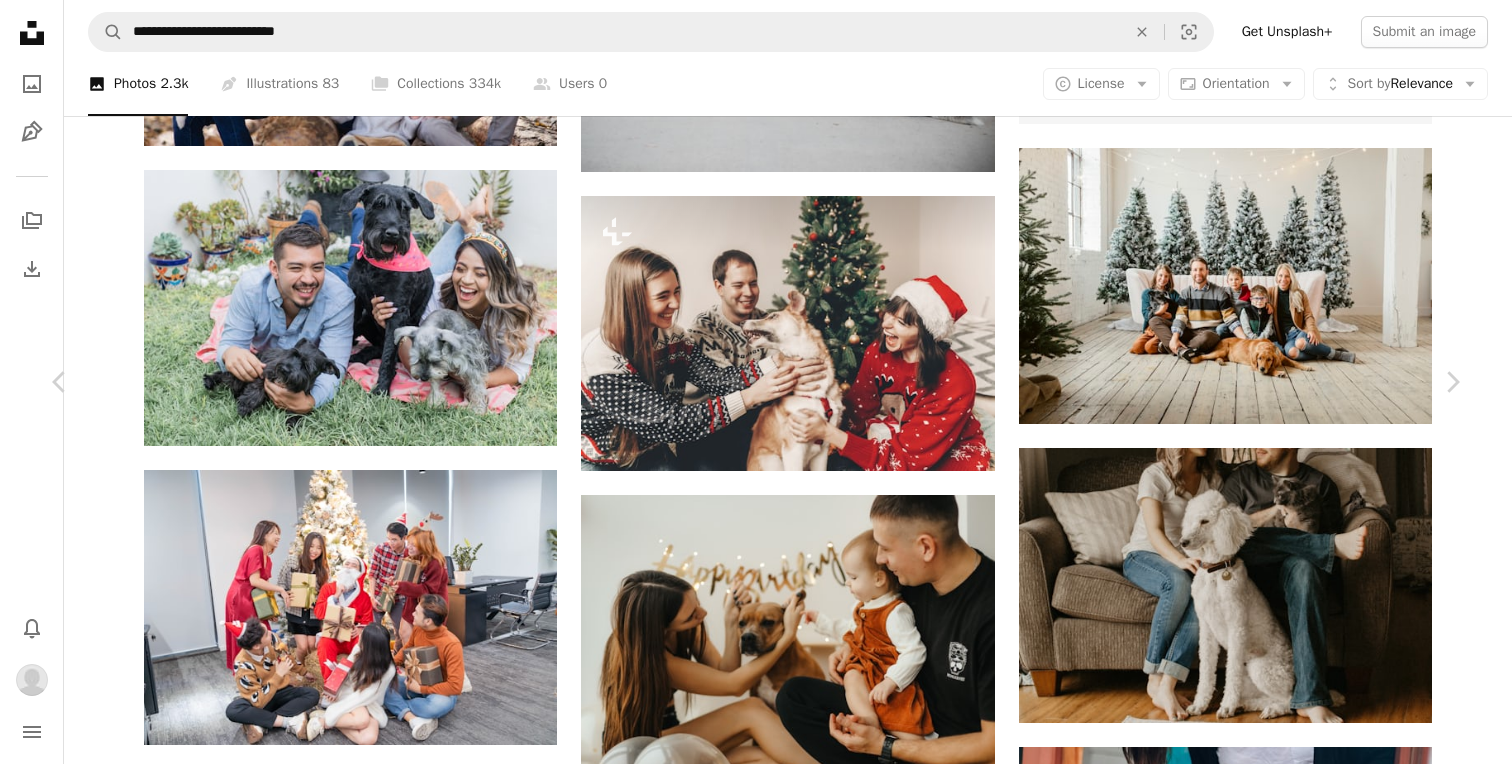 scroll, scrollTop: 17687, scrollLeft: 0, axis: vertical 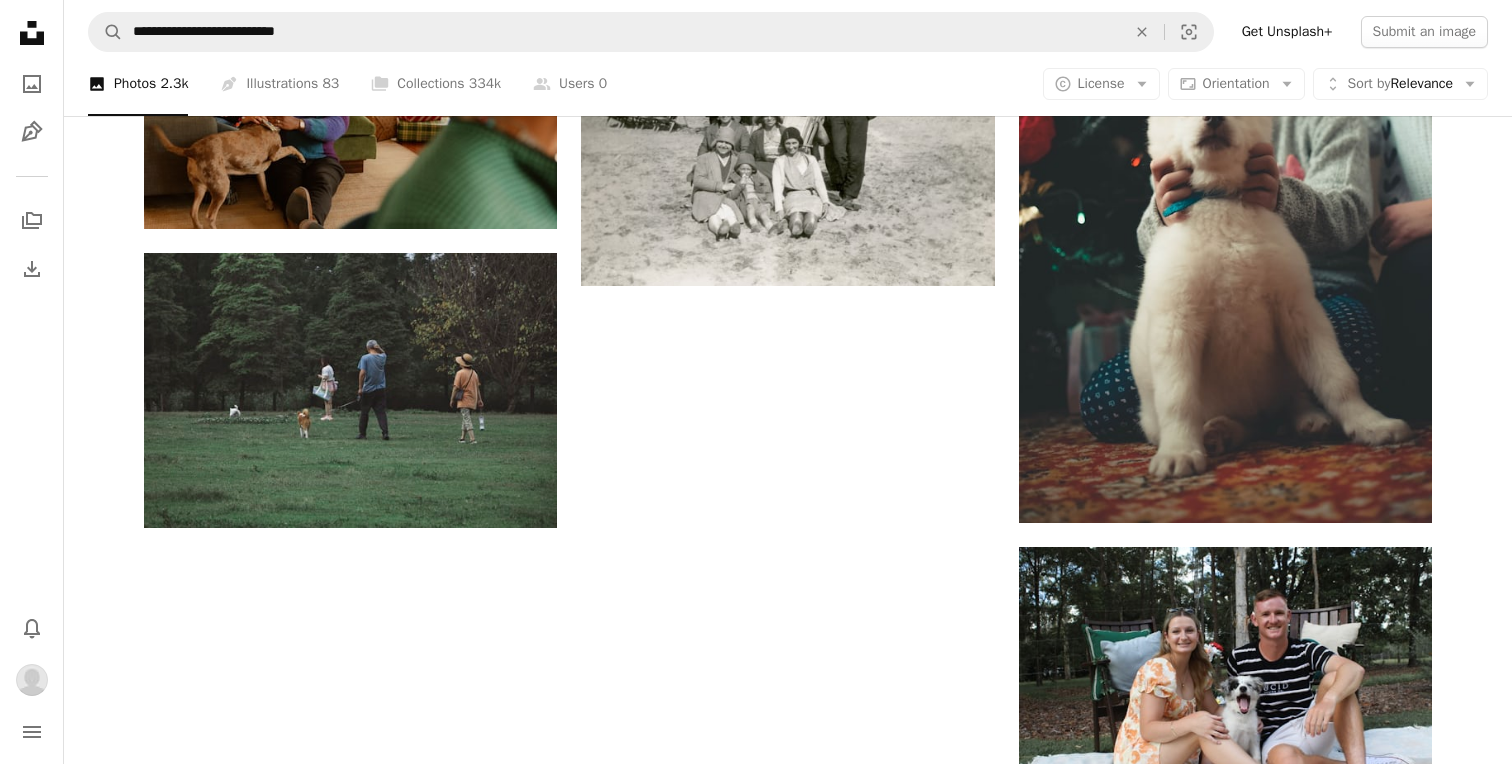 click on "Load more" at bounding box center [788, 902] 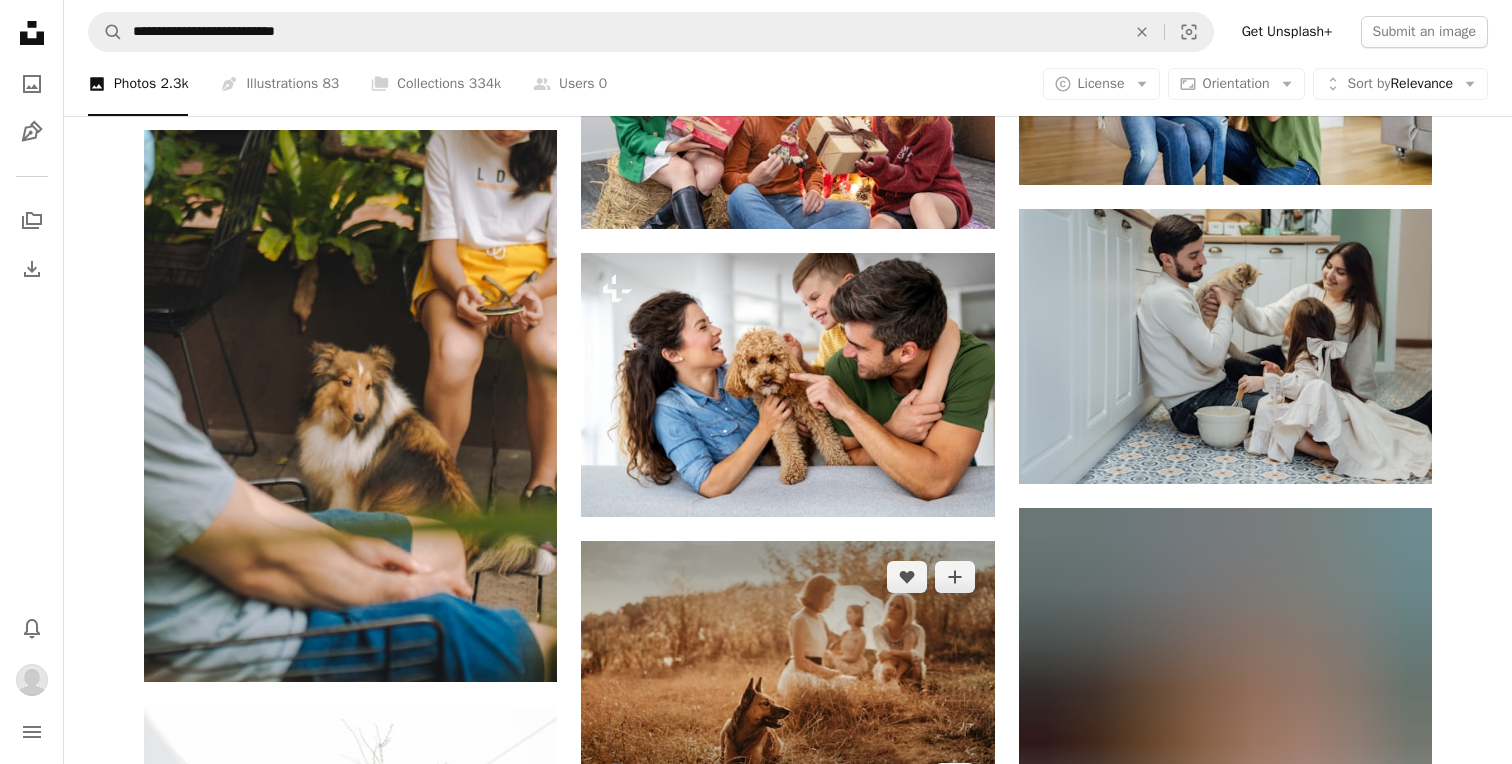 scroll, scrollTop: 4888, scrollLeft: 0, axis: vertical 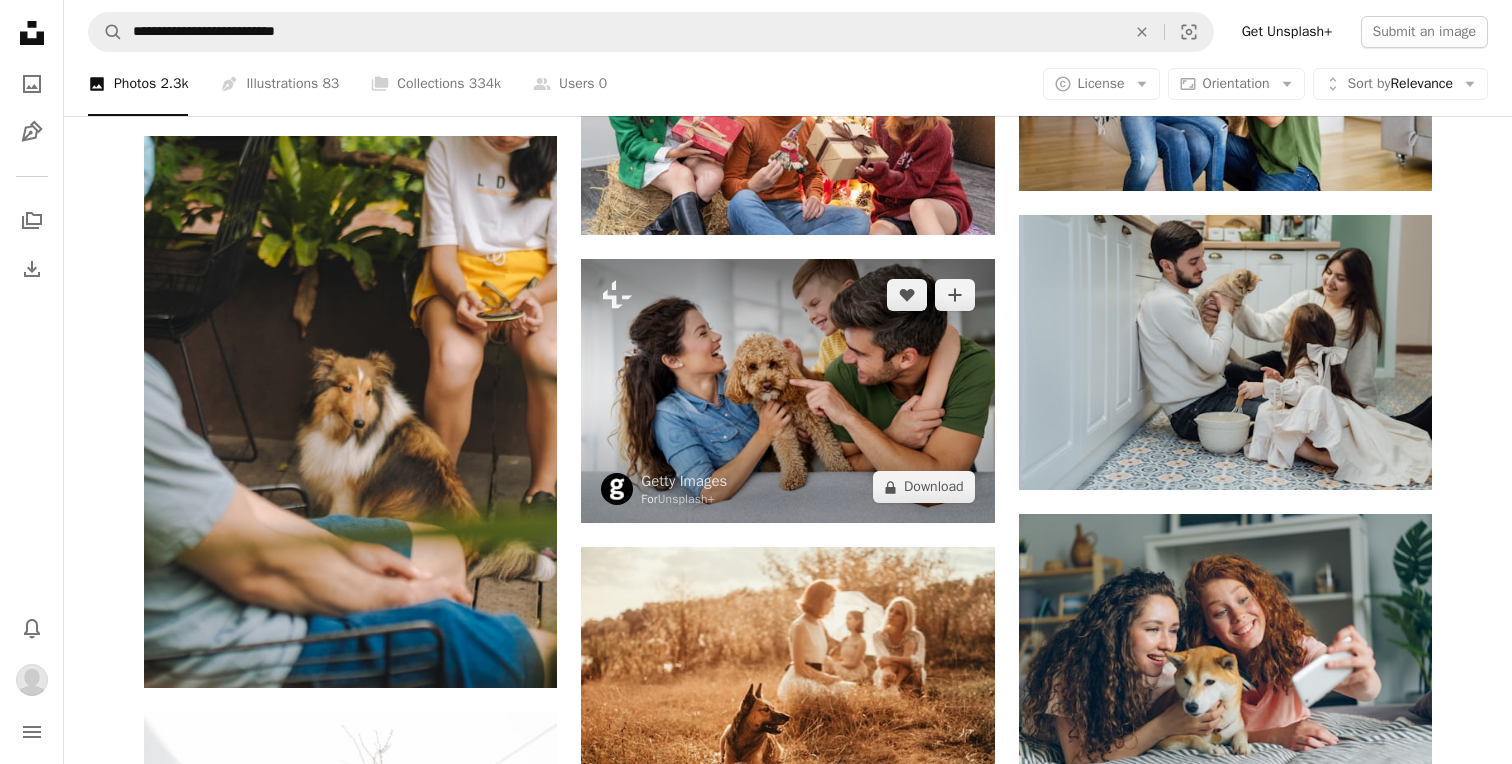 click at bounding box center [787, 391] 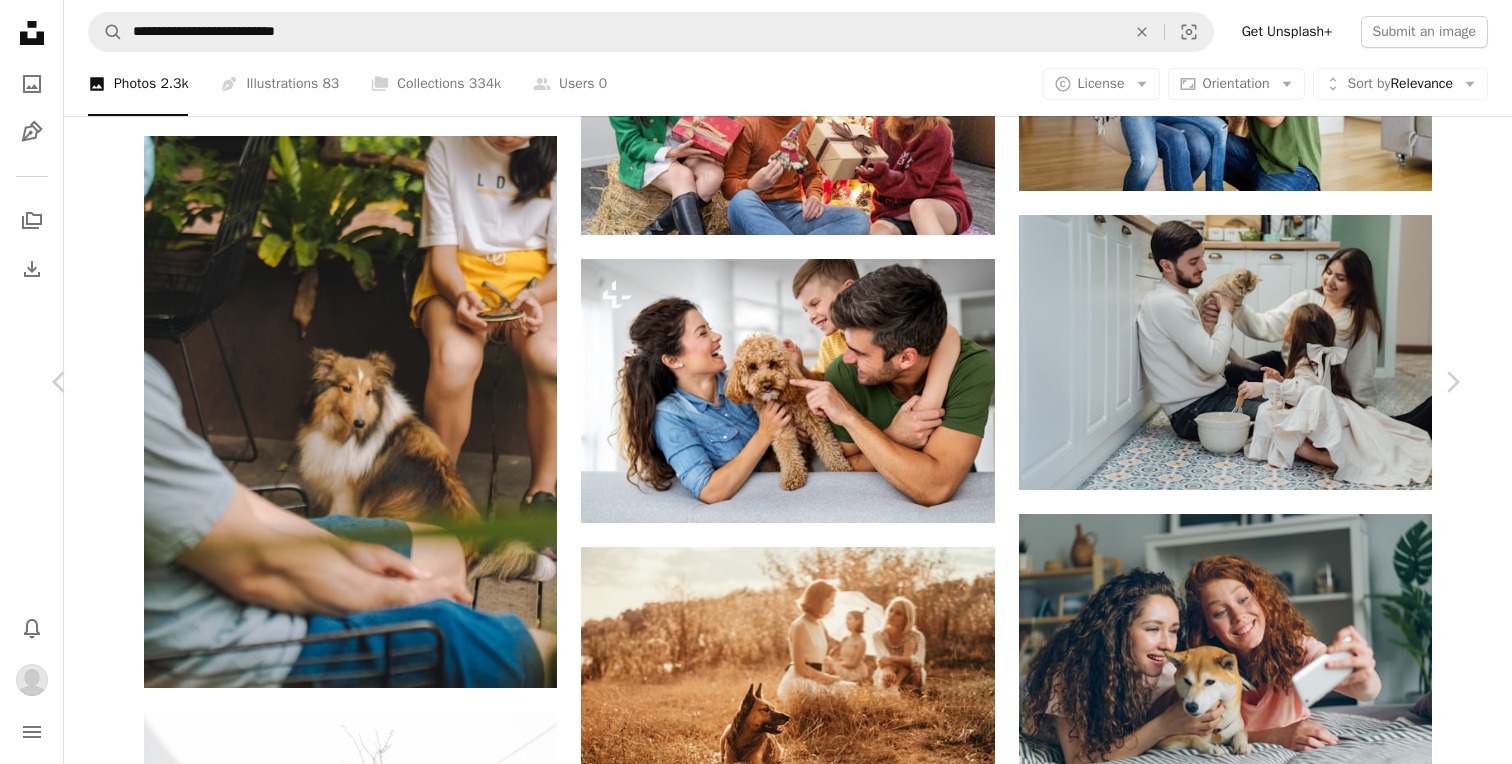 scroll, scrollTop: 12687, scrollLeft: 0, axis: vertical 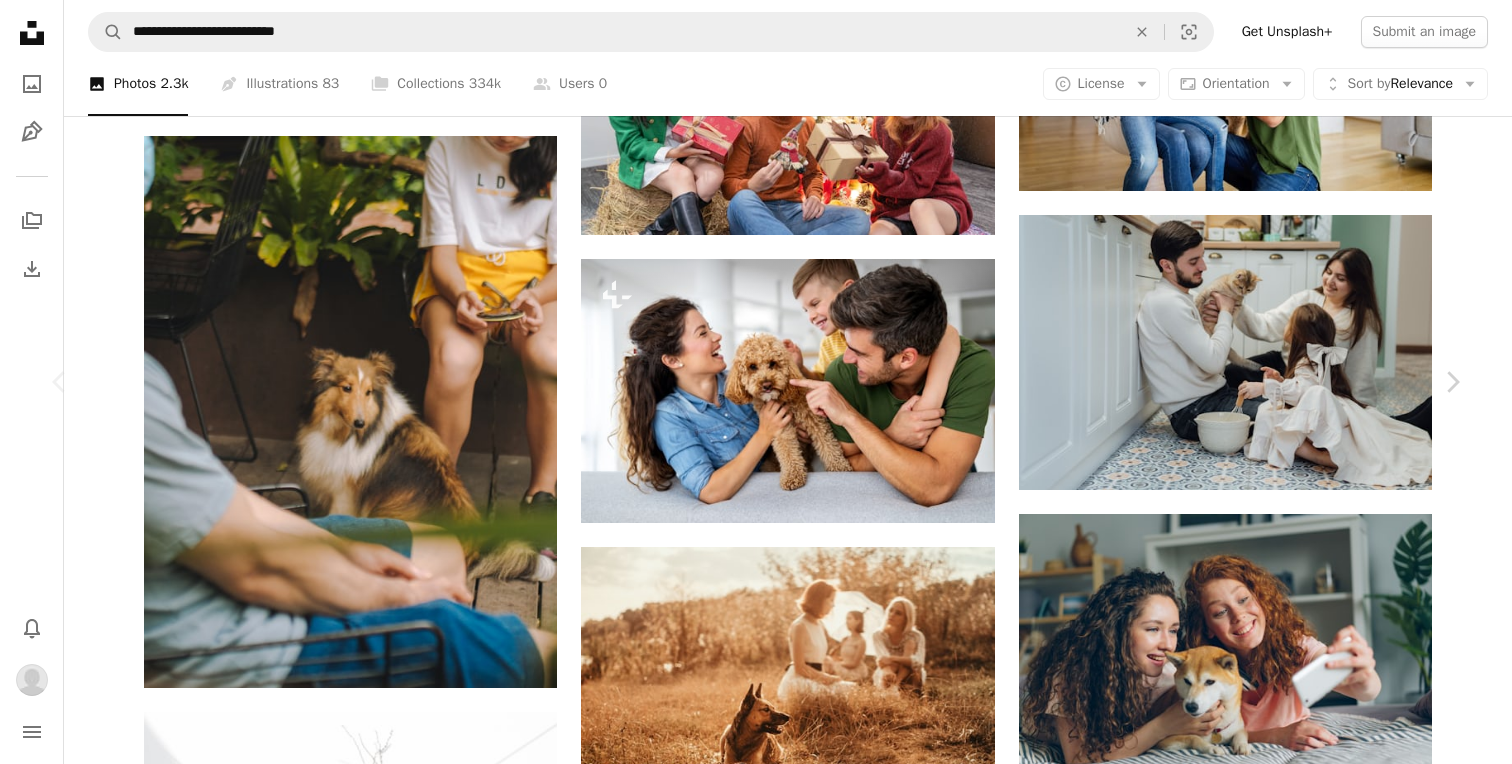 click at bounding box center [337, 10348] 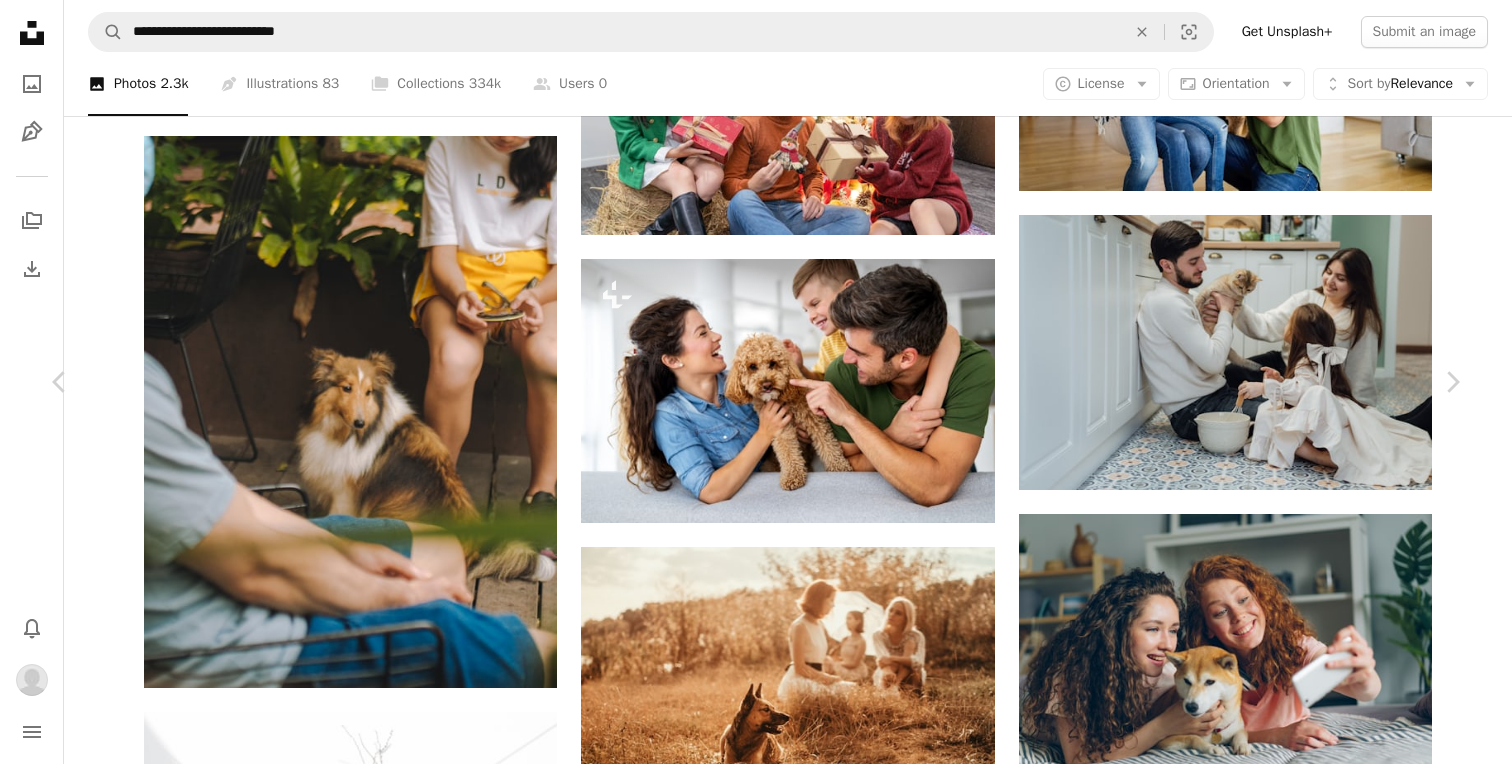 scroll, scrollTop: 931, scrollLeft: 0, axis: vertical 